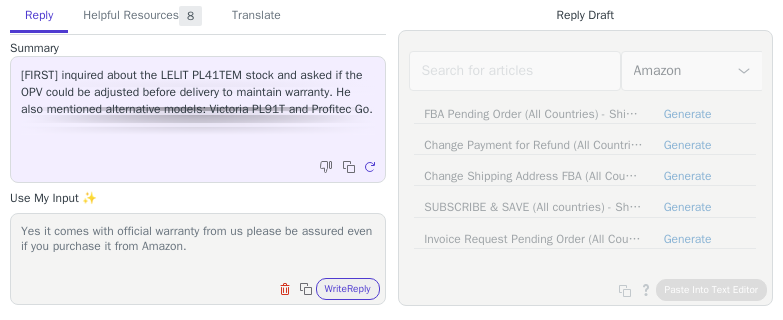 scroll, scrollTop: 0, scrollLeft: 0, axis: both 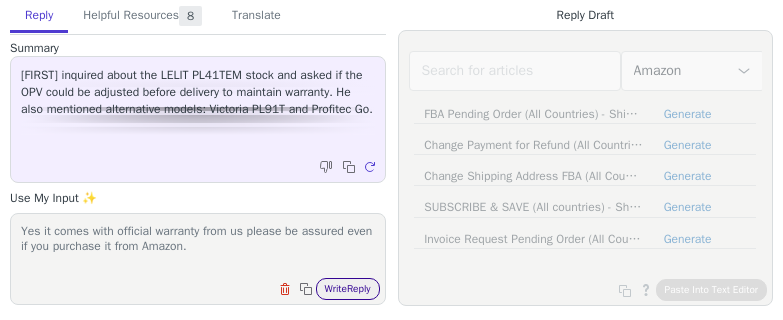 click on "Write  Reply" at bounding box center (348, 289) 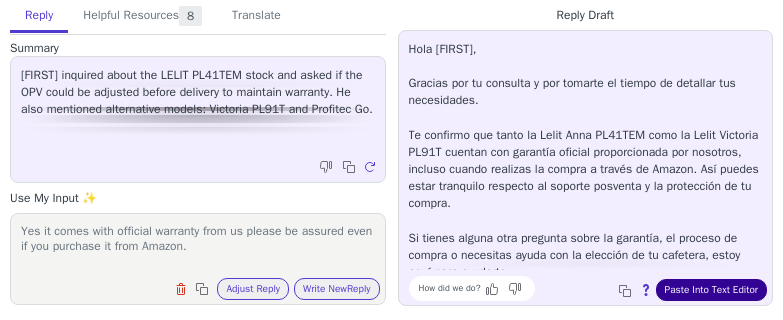 click on "Paste Into Text Editor" at bounding box center [711, 290] 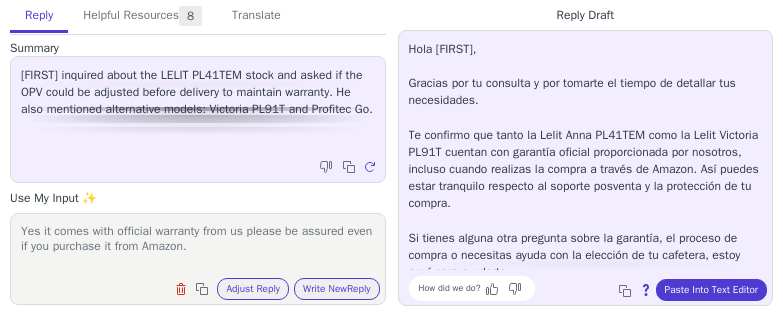 drag, startPoint x: 268, startPoint y: 21, endPoint x: 262, endPoint y: 124, distance: 103.17461 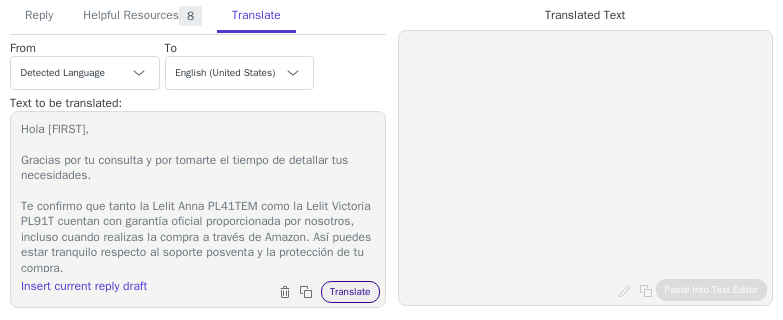 scroll, scrollTop: 65, scrollLeft: 0, axis: vertical 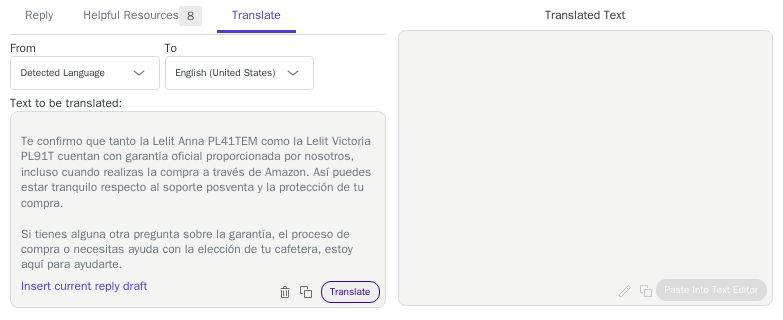 type on "Hola [FIRST],
Gracias por tu consulta y por tomarte el tiempo de detallar tus necesidades.
Te confirmo que tanto la Lelit Anna PL41TEM como la Lelit Victoria PL91T cuentan con garantía oficial proporcionada por nosotros, incluso cuando realizas la compra a través de Amazon. Así puedes estar tranquilo respecto al soporte posventa y la protección de tu compra.
Si tienes alguna otra pregunta sobre la garantía, el proceso de compra o necesitas ayuda con la elección de tu cafetera, estoy aquí para ayudarte." 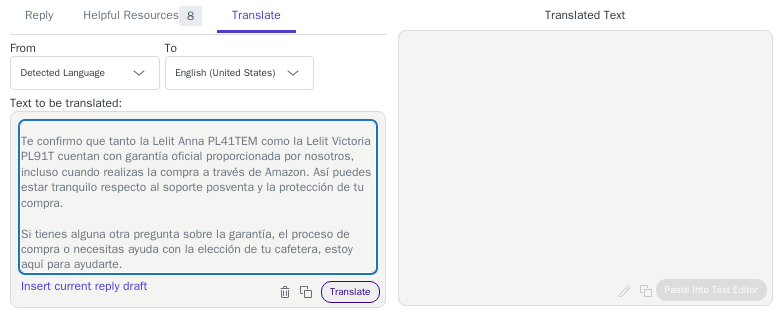 click on "Translate" at bounding box center (350, 292) 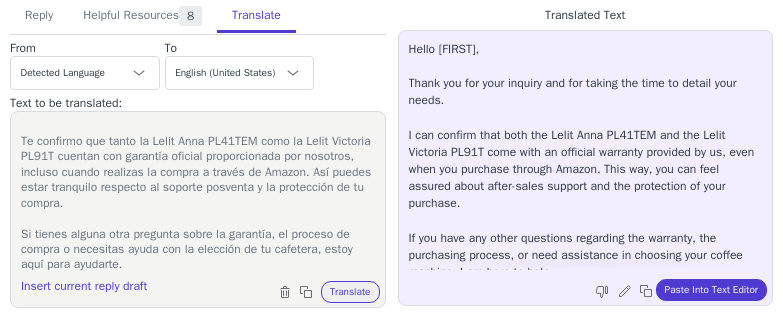 scroll, scrollTop: 10, scrollLeft: 0, axis: vertical 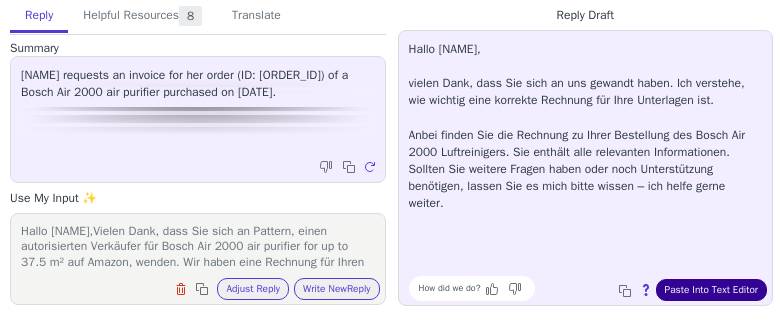 click on "Paste Into Text Editor" at bounding box center (711, 290) 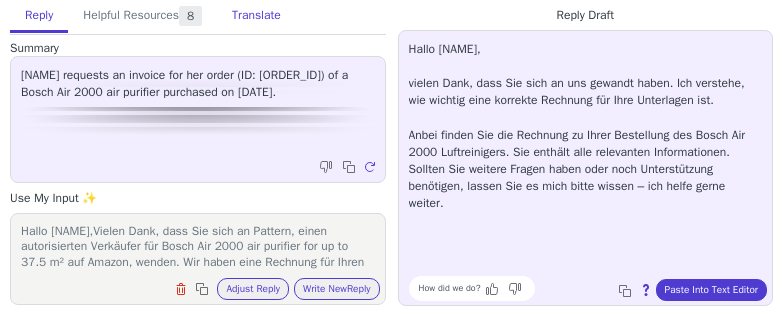 click on "Translate" at bounding box center [256, 16] 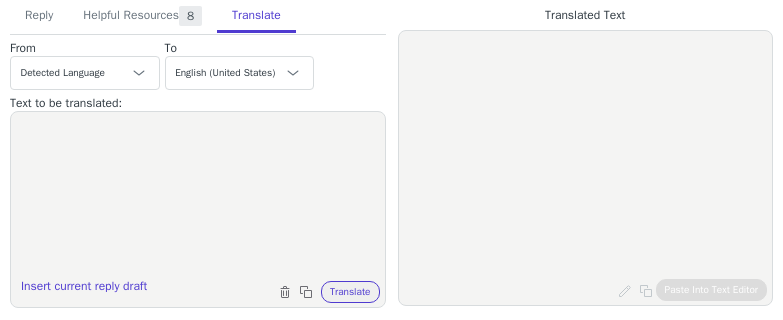 click at bounding box center [198, 197] 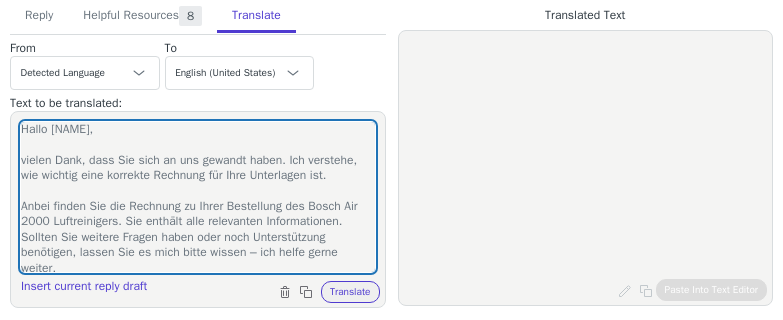 click on "Insert current reply draft Clear text Copy to clipboard Translate" at bounding box center [208, 290] 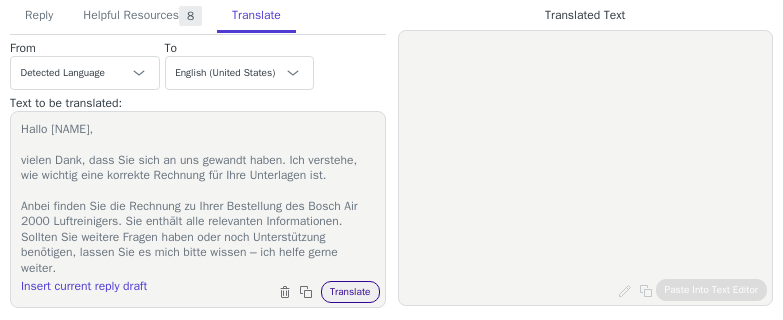 click on "Translate" at bounding box center [350, 292] 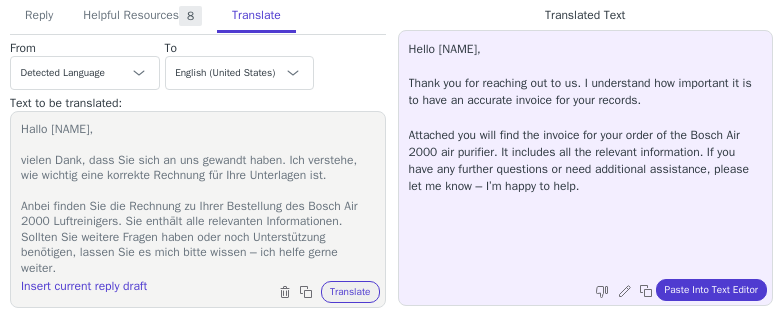 click on "Edit and re-translate Copy to clipboard Paste Into Text Editor" at bounding box center (680, 290) 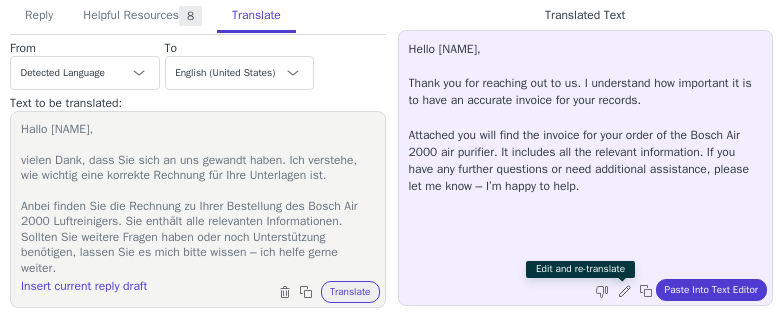 click at bounding box center [627, 293] 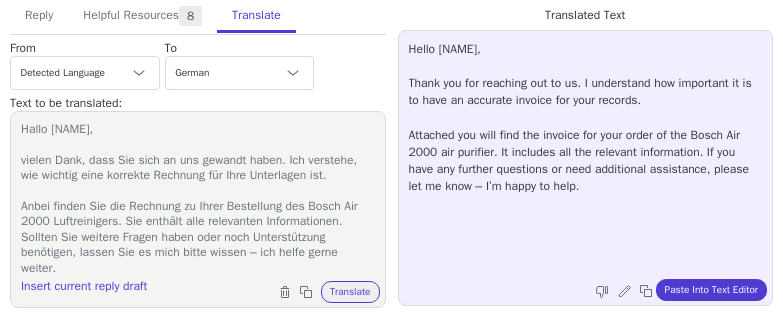 click on "Hello Katarina,
Thank you for reaching out to us. I understand how important it is to have an accurate invoice for your records.
Attached you will find the invoice for your order of the Bosch Air 2000 air purifier. It includes all the relevant information. If you have any further questions or need additional assistance, please let me know – I’m happy to help." at bounding box center [198, 197] 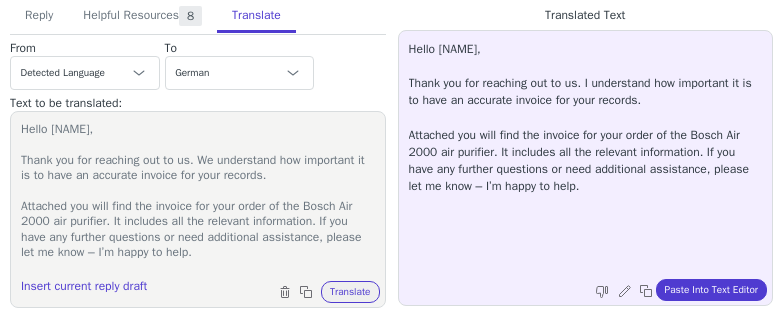 drag, startPoint x: 92, startPoint y: 251, endPoint x: 116, endPoint y: 250, distance: 24.020824 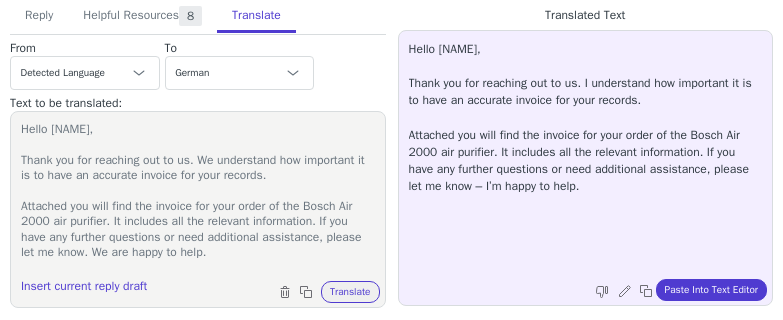 click on "Hello Katarina,
Thank you for reaching out to us. We understand how important it is to have an accurate invoice for your records.
Attached you will find the invoice for your order of the Bosch Air 2000 air purifier. It includes all the relevant information. If you have any further questions or need additional assistance, please let me know. We are happy to help." at bounding box center [198, 197] 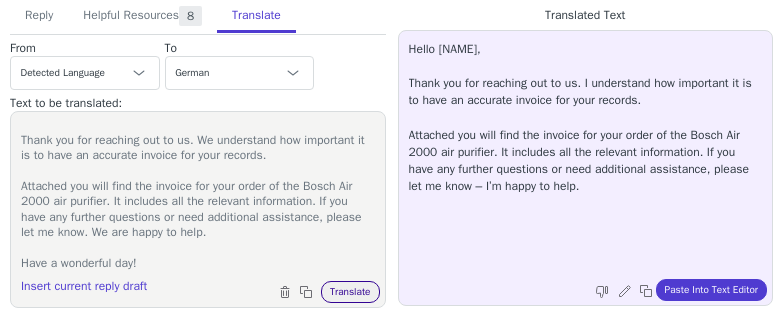 scroll, scrollTop: 19, scrollLeft: 0, axis: vertical 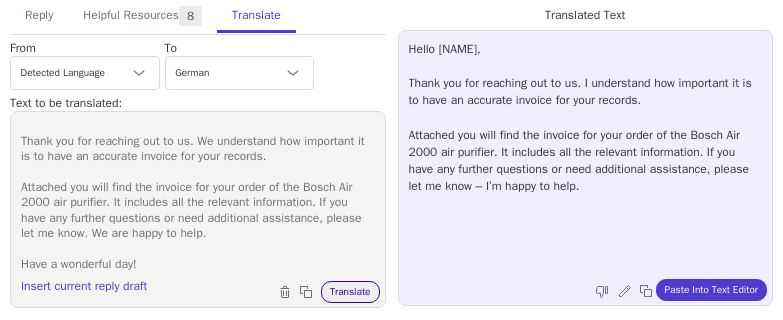 type on "Hello Katarina,
Thank you for reaching out to us. We understand how important it is to have an accurate invoice for your records.
Attached you will find the invoice for your order of the Bosch Air 2000 air purifier. It includes all the relevant information. If you have any further questions or need additional assistance, please let me know. We are happy to help.
Have a wonderful day!" 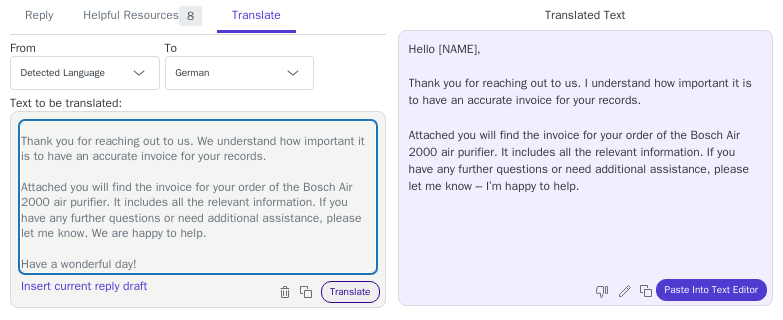 click on "Translate" at bounding box center [350, 292] 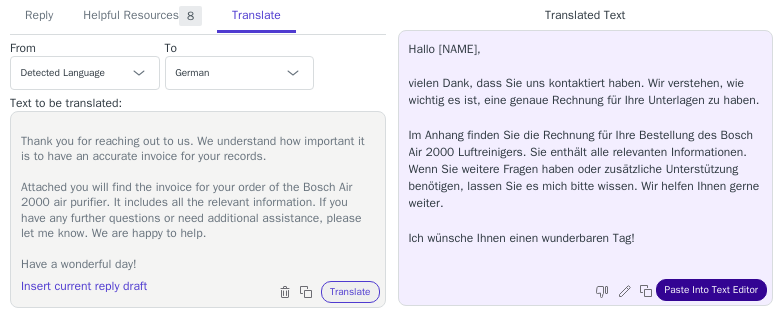 click on "Paste Into Text Editor" at bounding box center [711, 290] 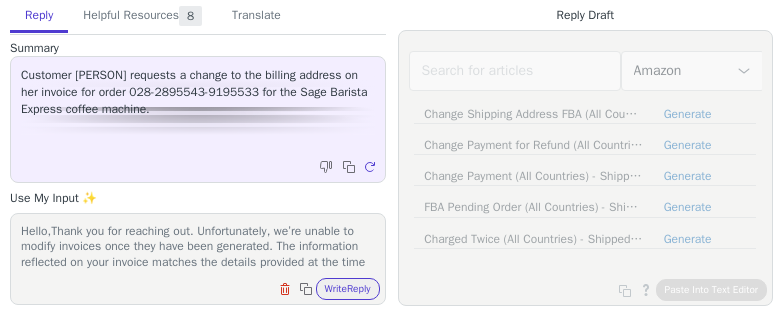 scroll, scrollTop: 0, scrollLeft: 0, axis: both 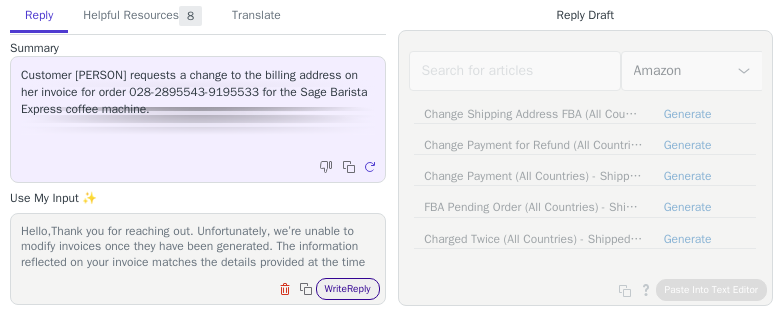 drag, startPoint x: 0, startPoint y: 0, endPoint x: 352, endPoint y: 278, distance: 448.53986 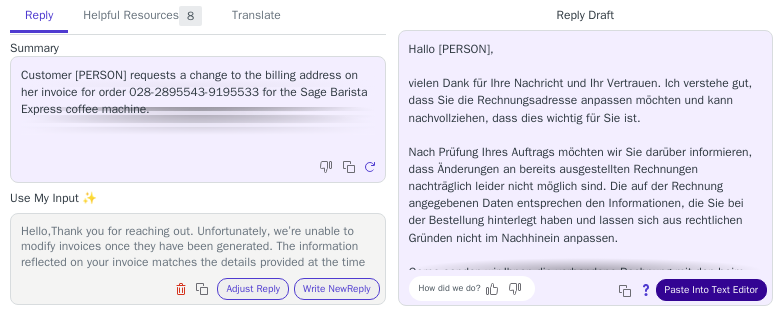 click on "Paste Into Text Editor" at bounding box center (711, 290) 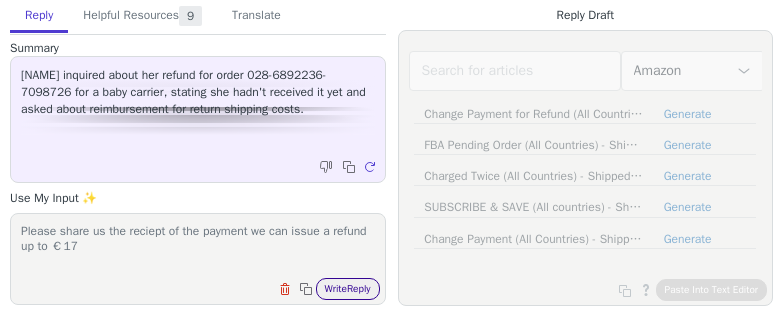 scroll, scrollTop: 0, scrollLeft: 0, axis: both 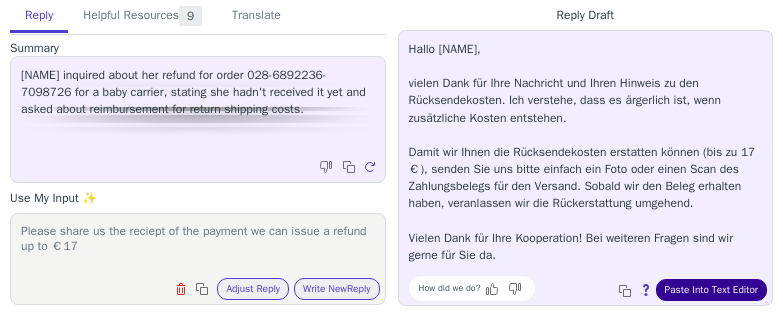 click on "Paste Into Text Editor" at bounding box center (711, 290) 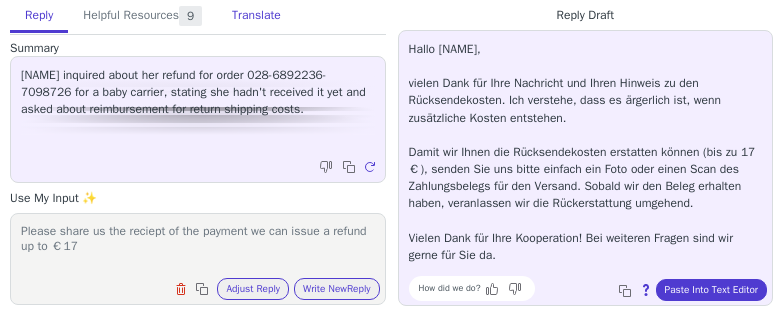 click on "Translate" at bounding box center [256, 16] 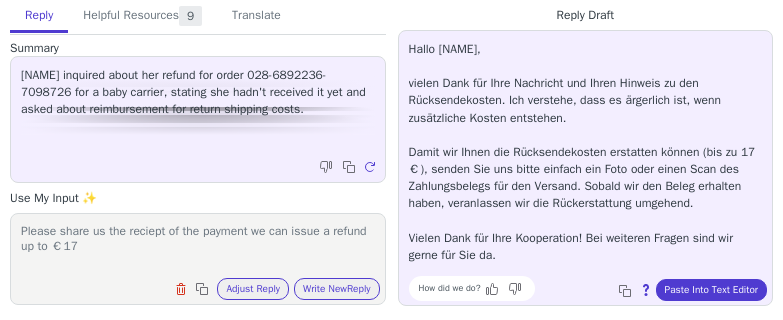 click at bounding box center [0, 0] 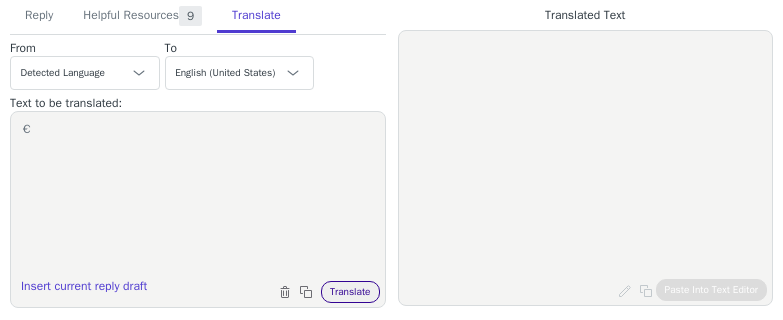 click on "Translate" at bounding box center (350, 292) 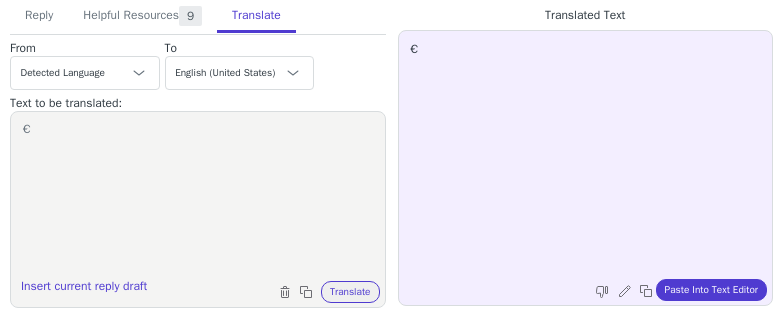 click on "Translate" at bounding box center (256, 16) 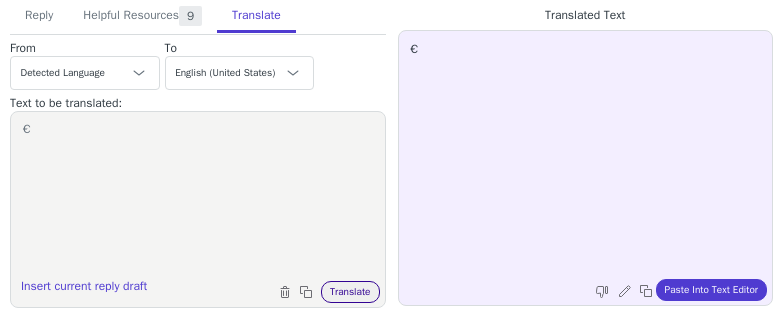 paste on "Hallo Sonia,
vielen Dank für Ihre Nachricht und Ihren Hinweis zu den Rücksendekosten. Ich verstehe, dass es ärgerlich ist, wenn zusätzliche Kosten entstehen.
Damit wir Ihnen die Rücksendekosten erstatten können (bis zu 17 €), senden Sie uns bitte einfach ein Foto oder einen Scan des Zahlungsbelegs für den Versand. Sobald wir den Beleg erhalten haben, veranlassen wir die Rückerstattung umgehend.
Vielen Dank für Ihre Kooperation! Bei weiteren Fragen sind wir gerne für Sie da." 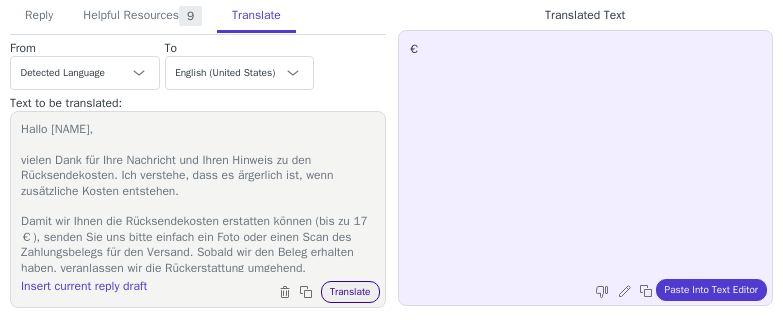 scroll, scrollTop: 49, scrollLeft: 0, axis: vertical 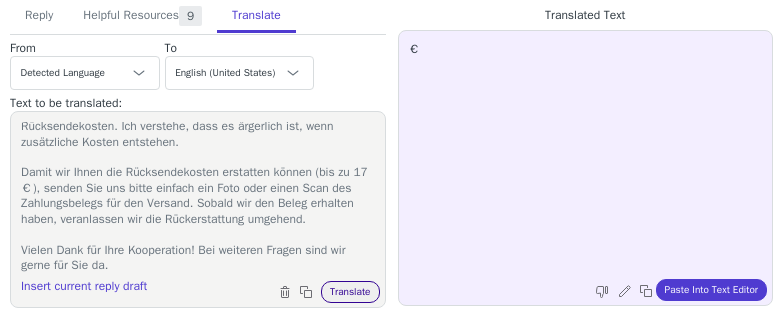 type on "Hallo Sonia,
vielen Dank für Ihre Nachricht und Ihren Hinweis zu den Rücksendekosten. Ich verstehe, dass es ärgerlich ist, wenn zusätzliche Kosten entstehen.
Damit wir Ihnen die Rücksendekosten erstatten können (bis zu 17 €), senden Sie uns bitte einfach ein Foto oder einen Scan des Zahlungsbelegs für den Versand. Sobald wir den Beleg erhalten haben, veranlassen wir die Rückerstattung umgehend.
Vielen Dank für Ihre Kooperation! Bei weiteren Fragen sind wir gerne für Sie da." 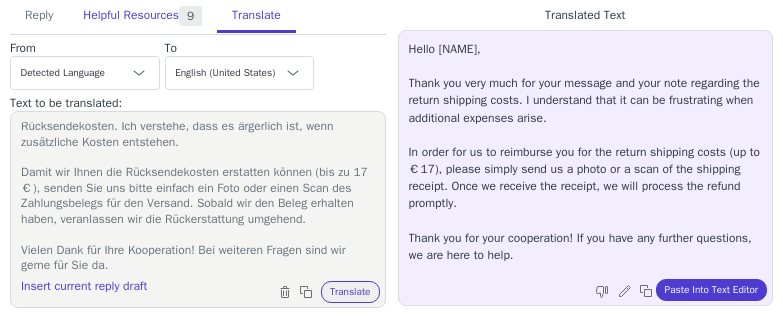 click on "Helpful Resources  9" at bounding box center (142, 17) 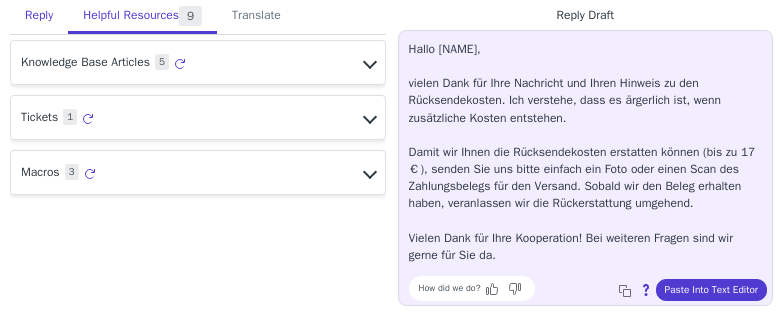 click on "Reply" at bounding box center [39, 16] 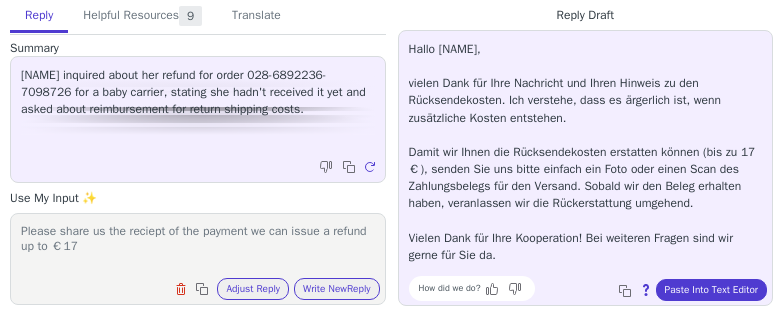 click on "Please share us the reciept of the payment we can issue a refund up to €17" at bounding box center (198, 246) 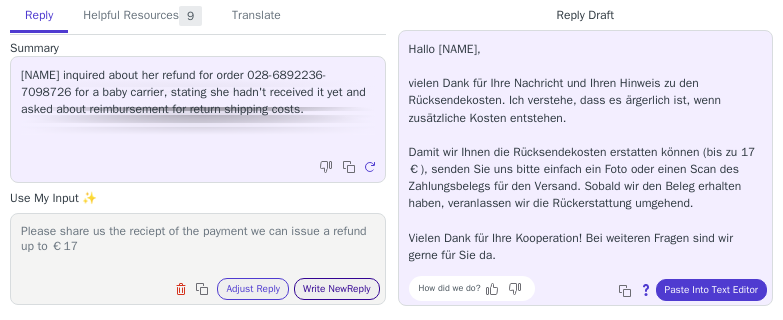 paste on "We have processed a refund for the return charges of €13.90. The amount will be credited to you within 3-5 business days on the same card which was used to place the order." 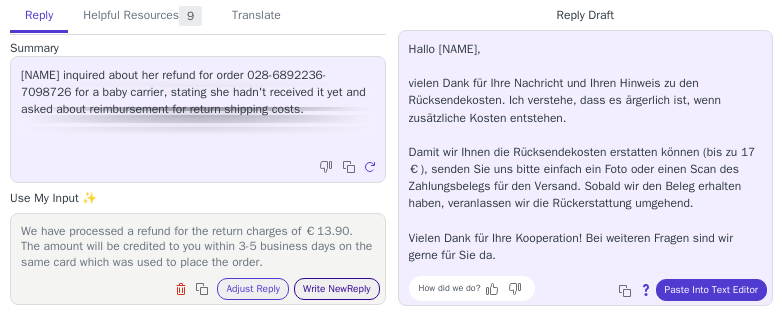 scroll, scrollTop: 0, scrollLeft: 0, axis: both 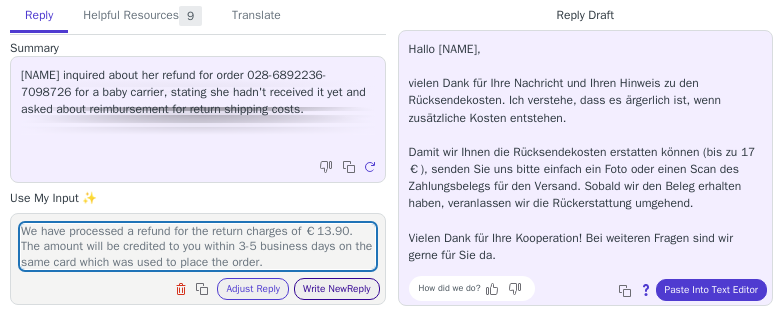 click on "Write New  Reply" at bounding box center (337, 289) 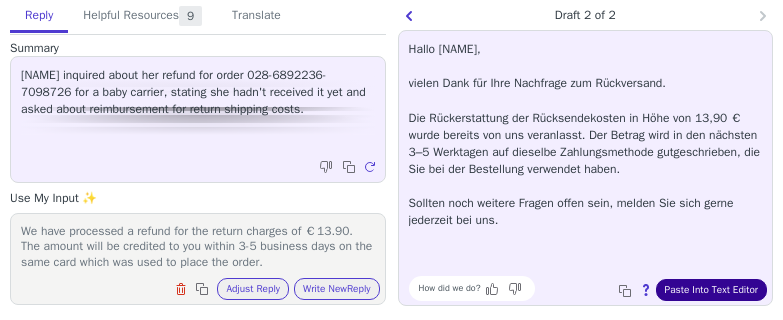 click on "Paste Into Text Editor" at bounding box center (711, 290) 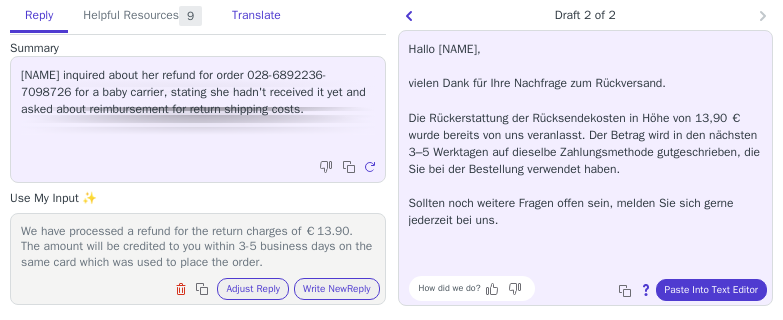 click on "Translate" at bounding box center (256, 16) 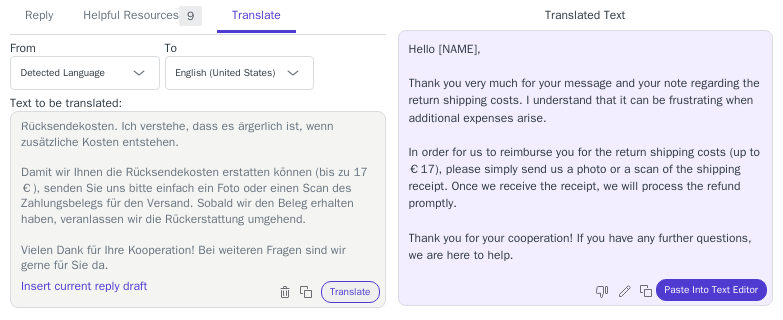 click on "Hallo Sonia,
vielen Dank für Ihre Nachricht und Ihren Hinweis zu den Rücksendekosten. Ich verstehe, dass es ärgerlich ist, wenn zusätzliche Kosten entstehen.
Damit wir Ihnen die Rücksendekosten erstatten können (bis zu 17 €), senden Sie uns bitte einfach ein Foto oder einen Scan des Zahlungsbelegs für den Versand. Sobald wir den Beleg erhalten haben, veranlassen wir die Rückerstattung umgehend.
Vielen Dank für Ihre Kooperation! Bei weiteren Fragen sind wir gerne für Sie da." at bounding box center [198, 197] 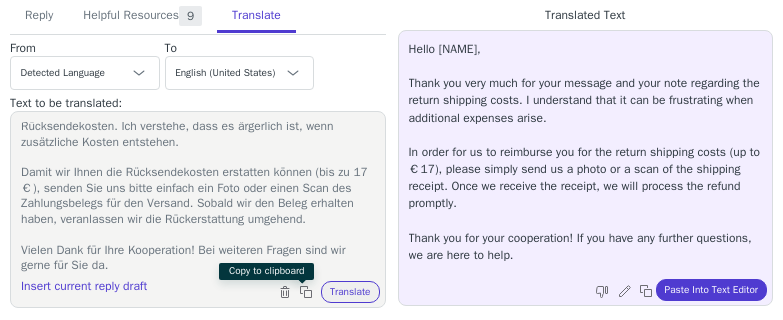 paste on "frage zum Rückversand.
Die Rückerstattung der Rücksendekosten in Höhe von 13,90 € wurde bereits von uns veranlasst. Der Betrag wird in den nächsten 3–5 Werktagen auf dieselbe Zahlungsmethode gutgeschrieben, die Sie bei der Bestellung verwendet haben.
Sollten noch weitere Fragen offen sein, melden Sie sich gerne jederzeit bei uns" 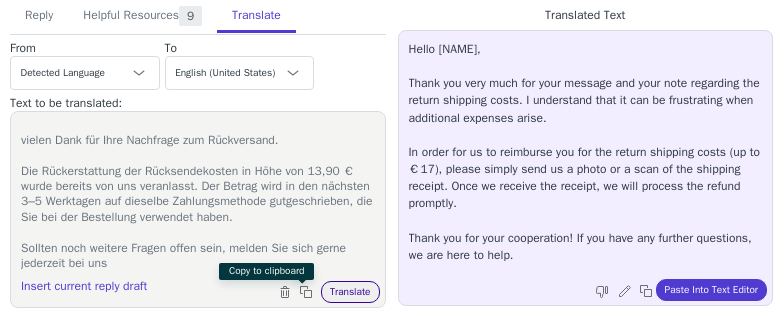 scroll, scrollTop: 19, scrollLeft: 0, axis: vertical 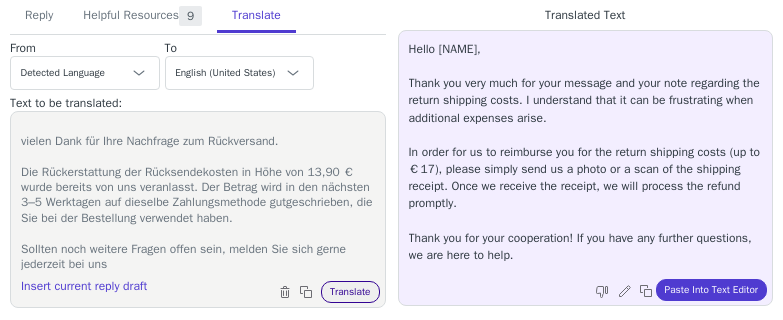 click on "Translate" at bounding box center (350, 292) 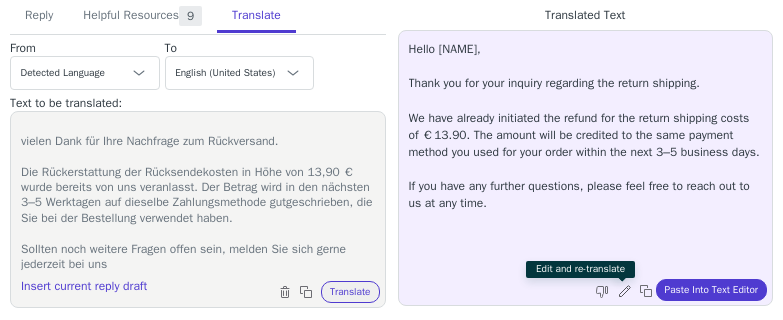 click at bounding box center [627, 293] 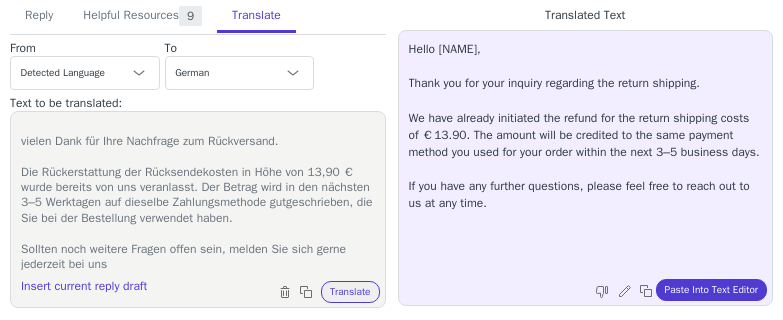 click on "Insert current reply draft Clear text Copy to clipboard Translate" at bounding box center (208, 290) 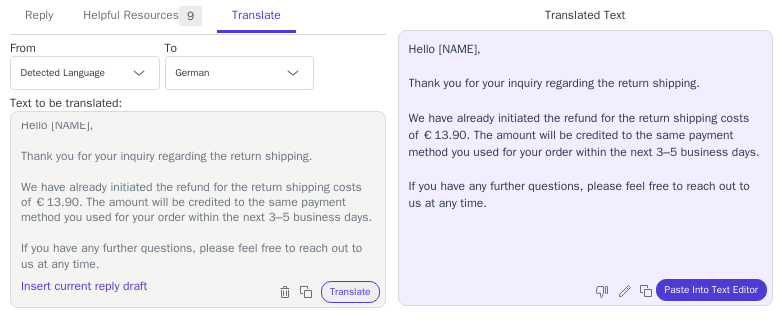 paste on "Have a wonderful day!" 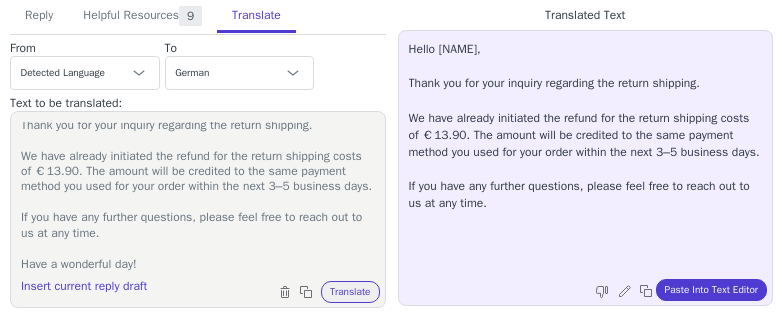 scroll, scrollTop: 50, scrollLeft: 0, axis: vertical 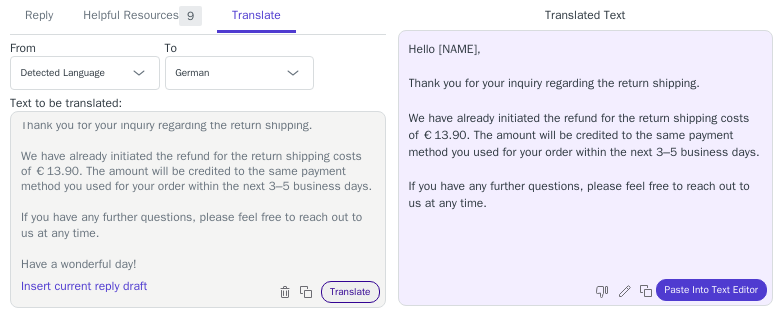 type on "Hello Sonia,
Thank you for your inquiry regarding the return shipping.
We have already initiated the refund for the return shipping costs of €13.90. The amount will be credited to the same payment method you used for your order within the next 3–5 business days.
If you have any further questions, please feel free to reach out to us at any time.
Have a wonderful day!" 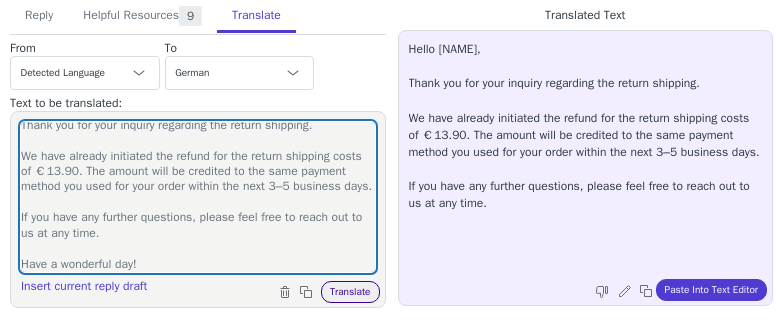 click on "Translate" at bounding box center (350, 292) 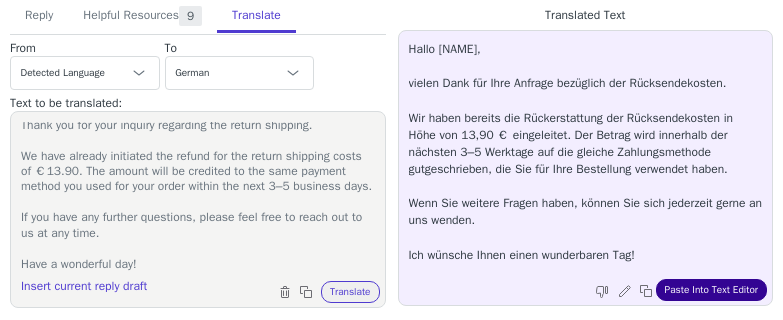 click on "Paste Into Text Editor" at bounding box center [711, 290] 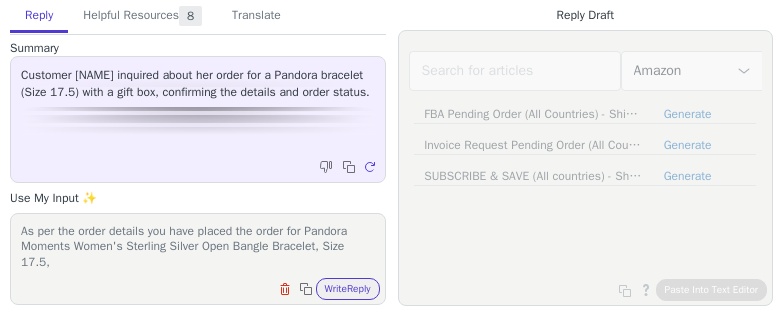 scroll, scrollTop: 0, scrollLeft: 0, axis: both 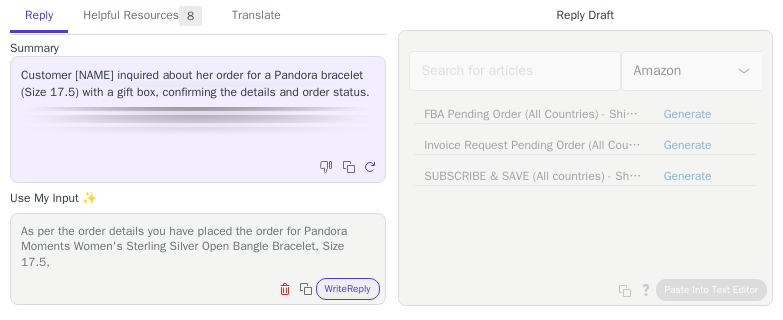 drag, startPoint x: 360, startPoint y: 290, endPoint x: 379, endPoint y: 319, distance: 34.669872 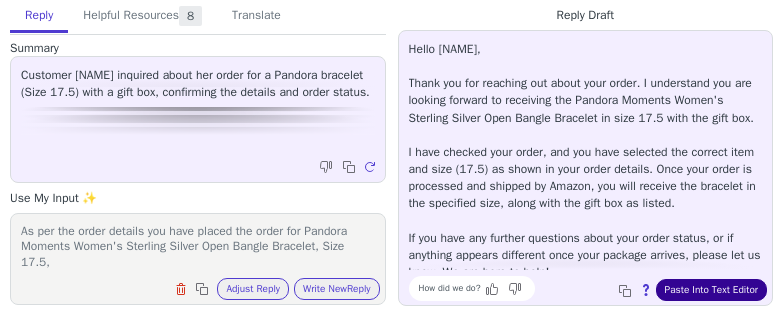click on "Paste Into Text Editor" at bounding box center [711, 290] 